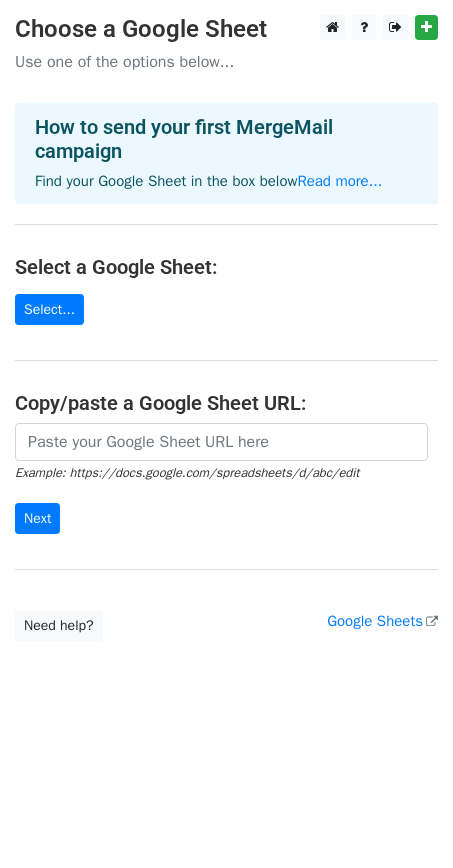 scroll, scrollTop: 0, scrollLeft: 0, axis: both 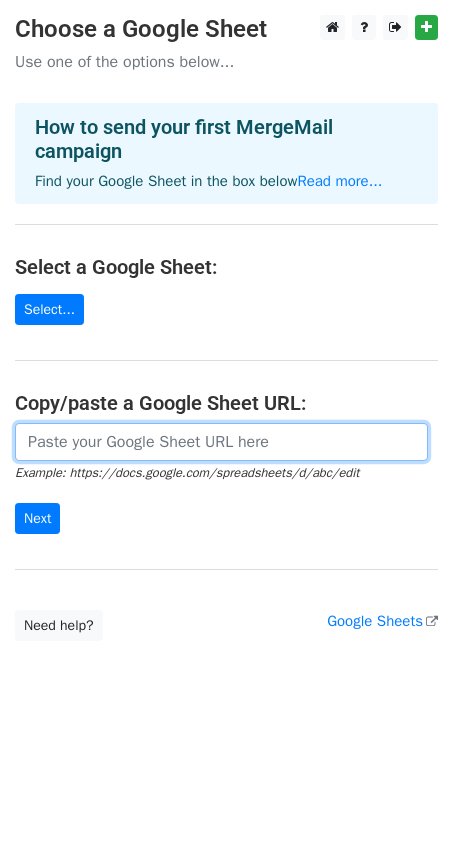 click at bounding box center [221, 442] 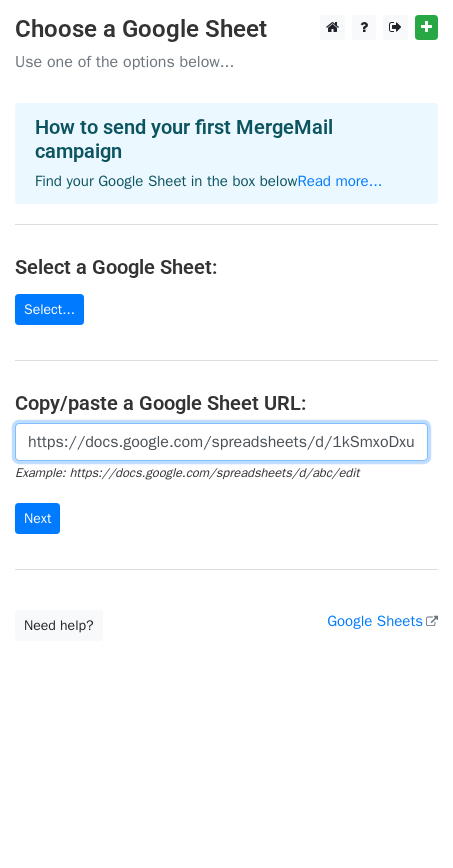 scroll, scrollTop: 0, scrollLeft: 437, axis: horizontal 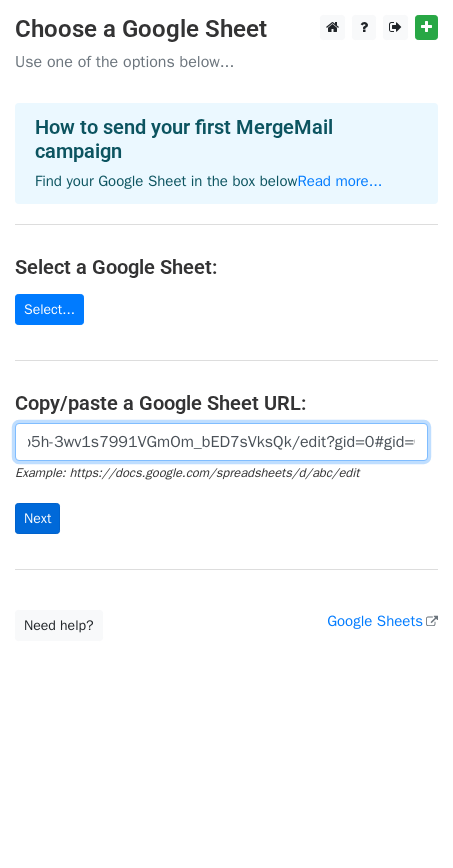 type on "https://docs.google.com/spreadsheets/d/1kSmxoDxuJITOqvo5h-3wv1s7991VGmOm_bED7sVksQk/edit?gid=0#gid=0" 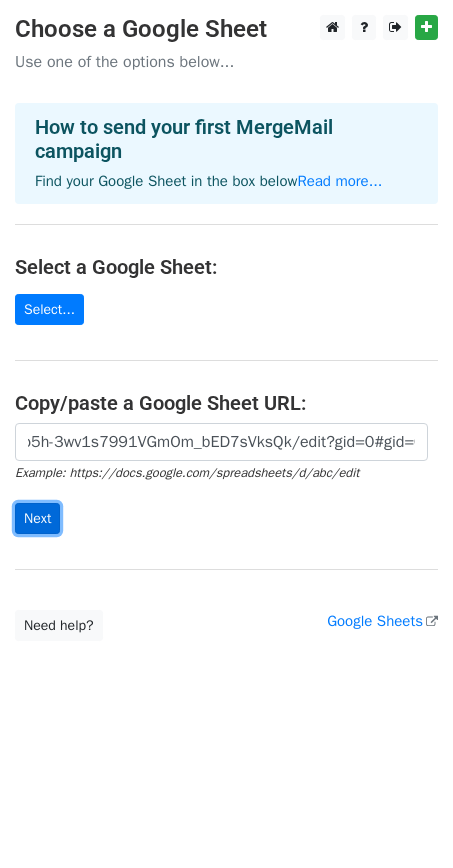 click on "Next" at bounding box center [37, 518] 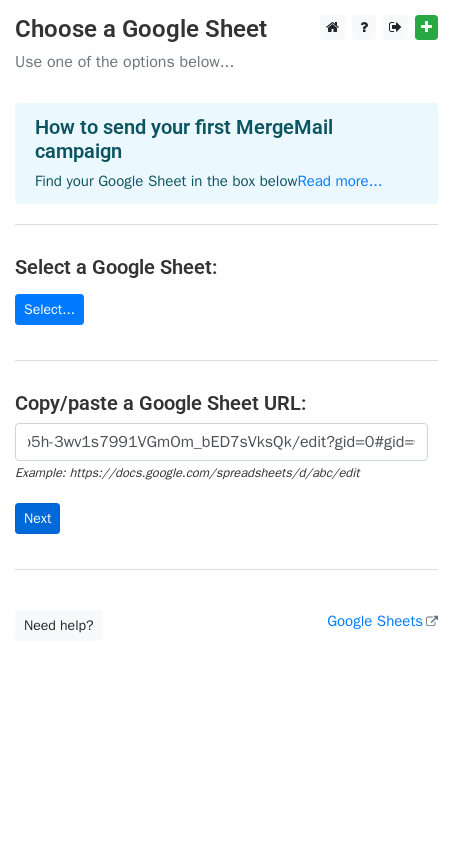 scroll, scrollTop: 0, scrollLeft: 0, axis: both 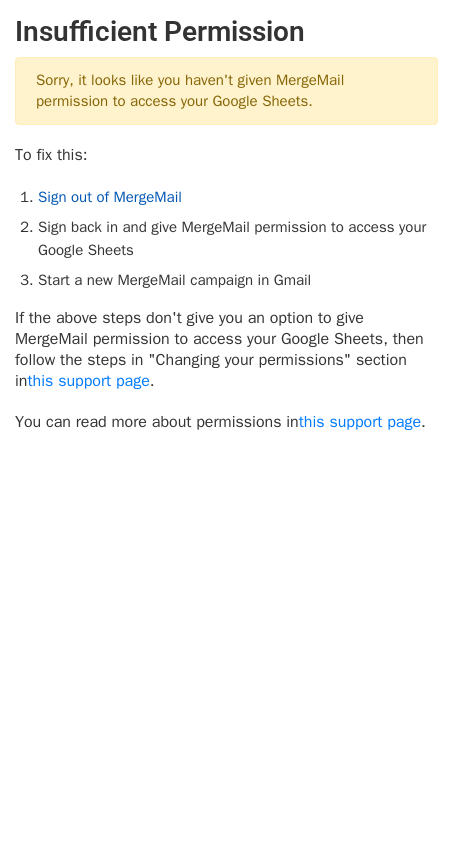 click on "Sign out of MergeMail" at bounding box center [110, 197] 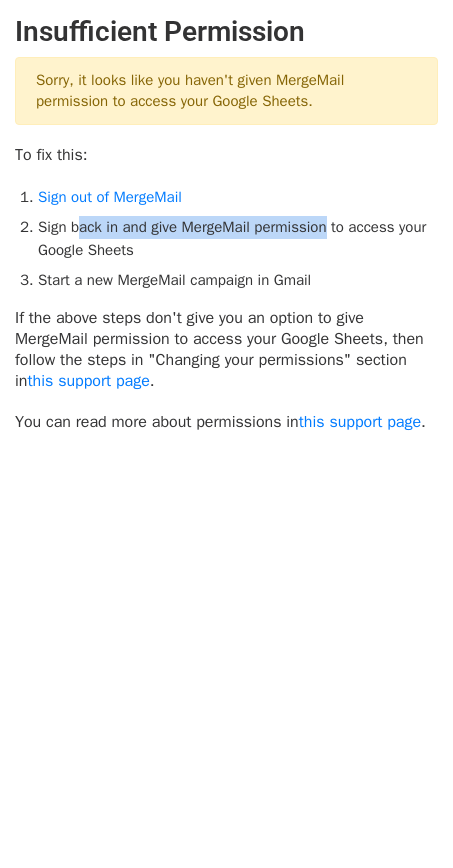 drag, startPoint x: 157, startPoint y: 223, endPoint x: 330, endPoint y: 219, distance: 173.04623 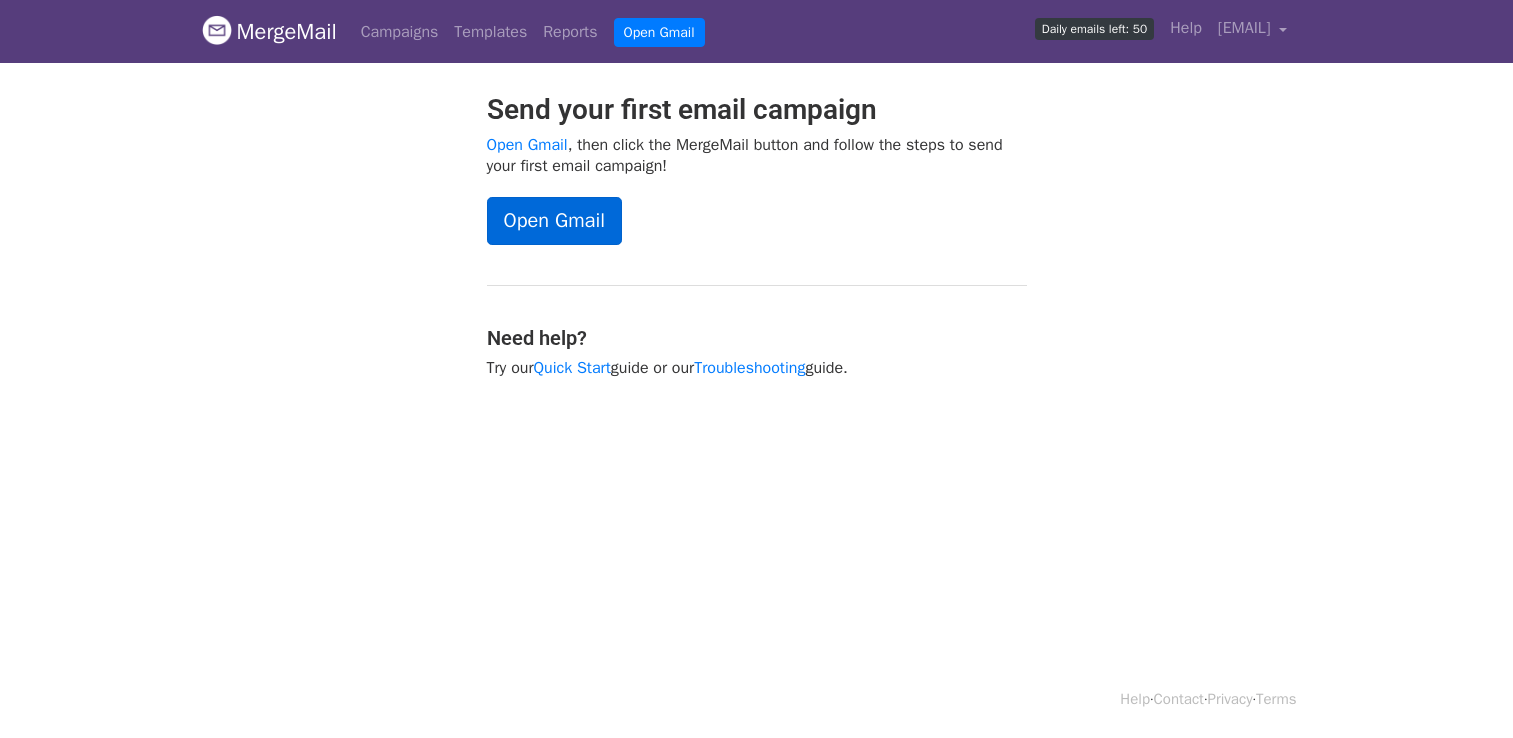 scroll, scrollTop: 0, scrollLeft: 0, axis: both 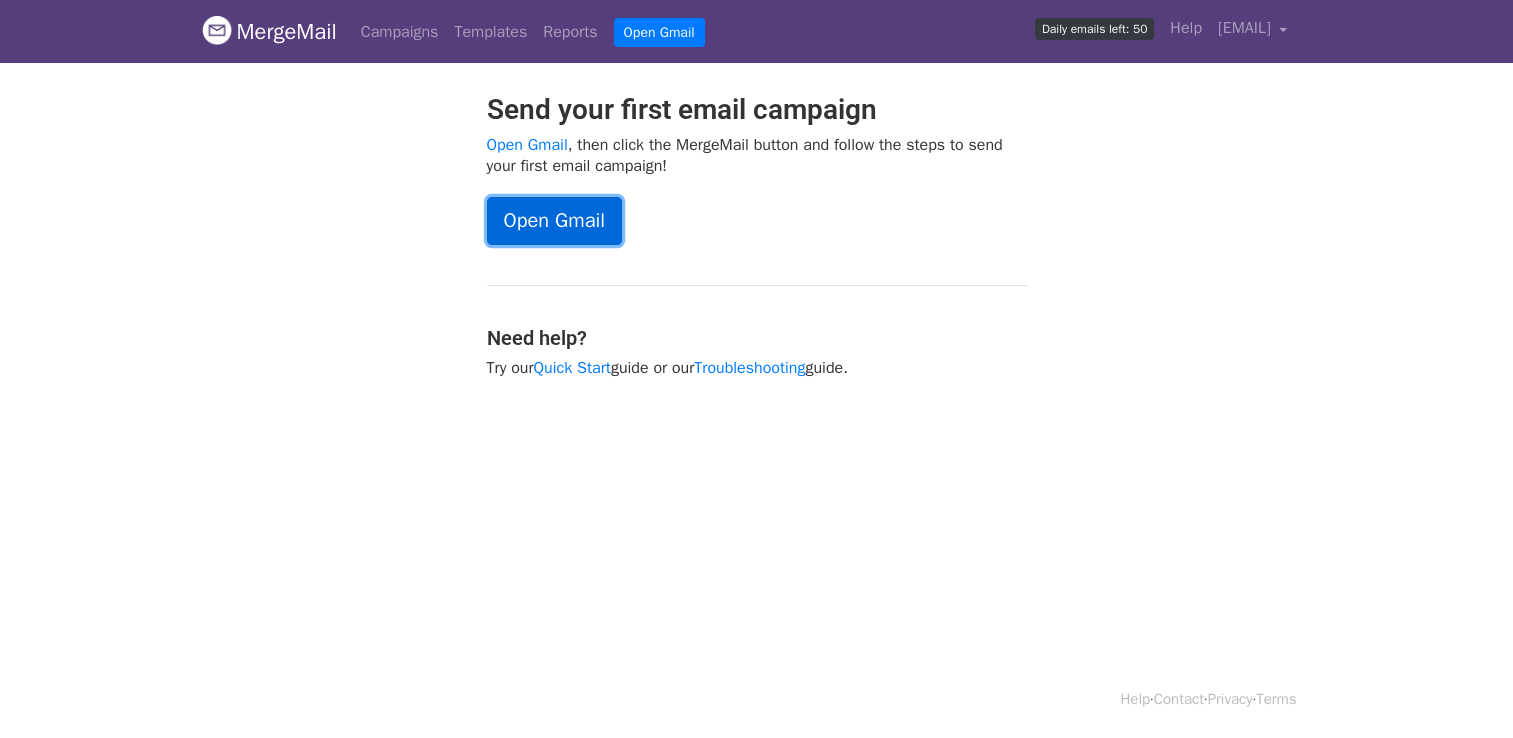 click on "Open Gmail" at bounding box center [554, 221] 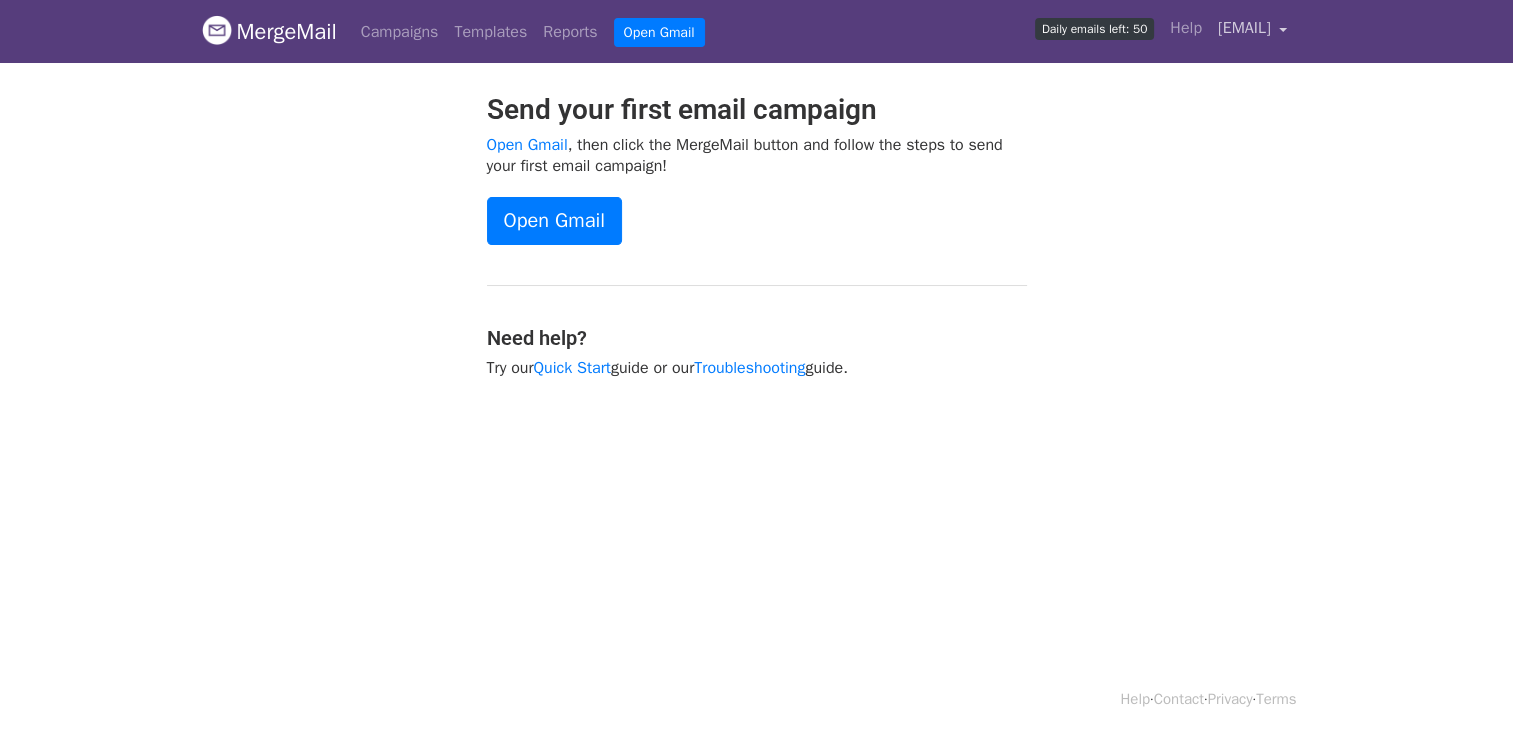 click on "hoa.ttx01@phongvu.vn" at bounding box center (1244, 28) 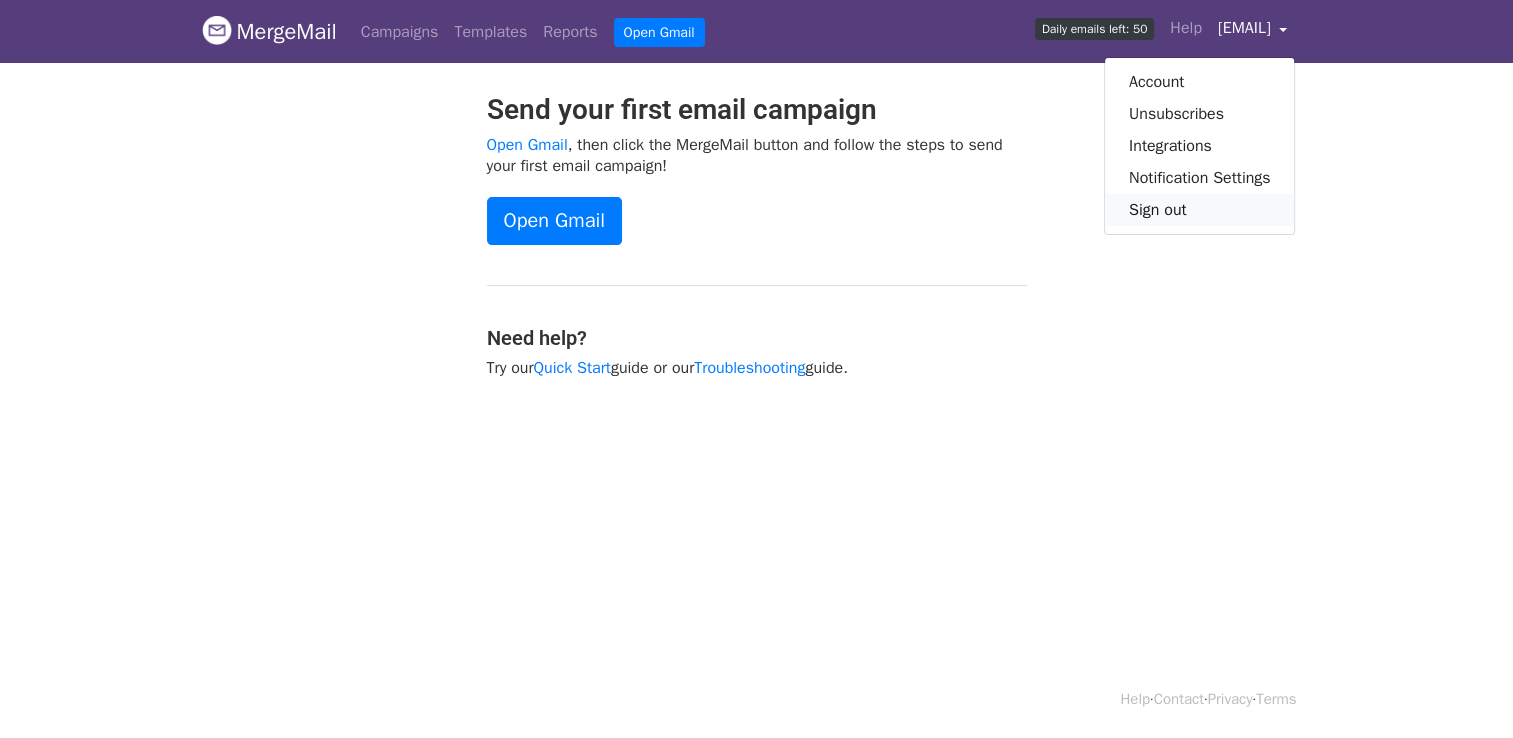 click on "Sign out" at bounding box center (1200, 210) 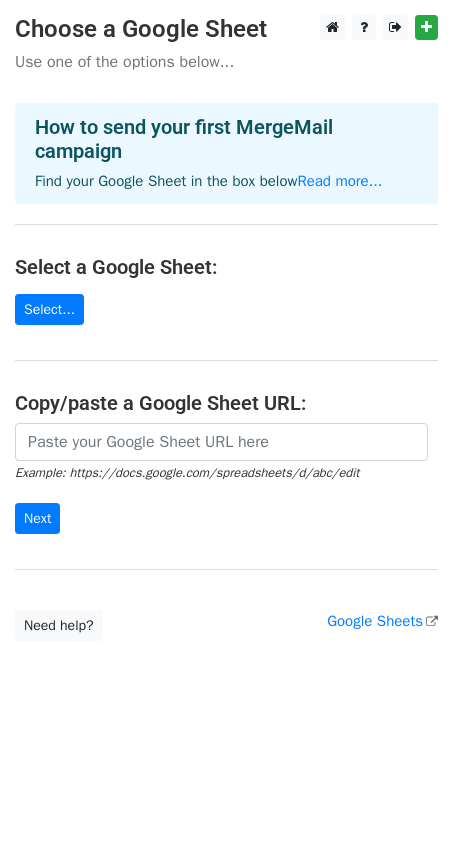 scroll, scrollTop: 0, scrollLeft: 0, axis: both 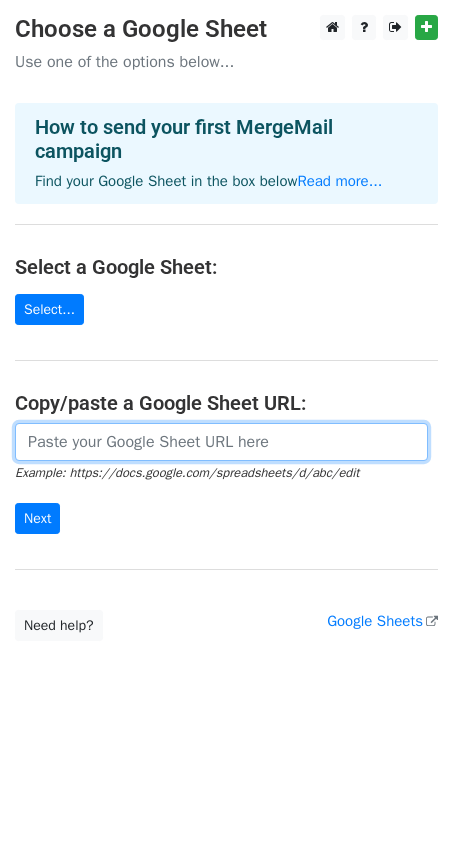 click at bounding box center [221, 442] 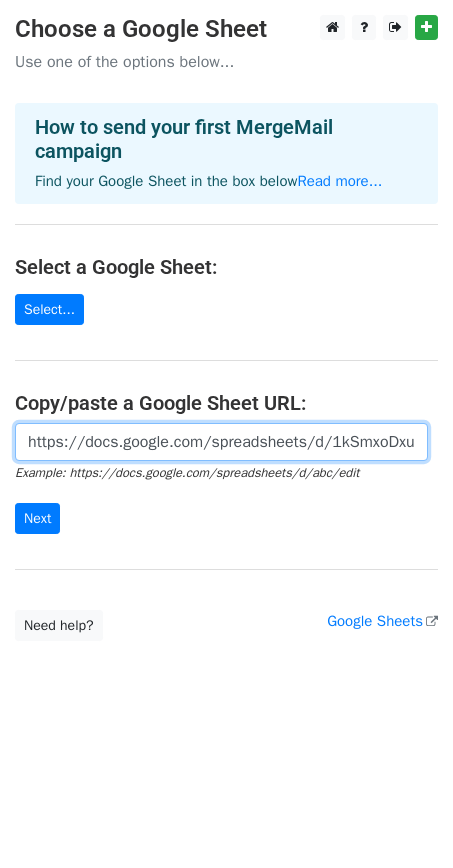 scroll, scrollTop: 0, scrollLeft: 437, axis: horizontal 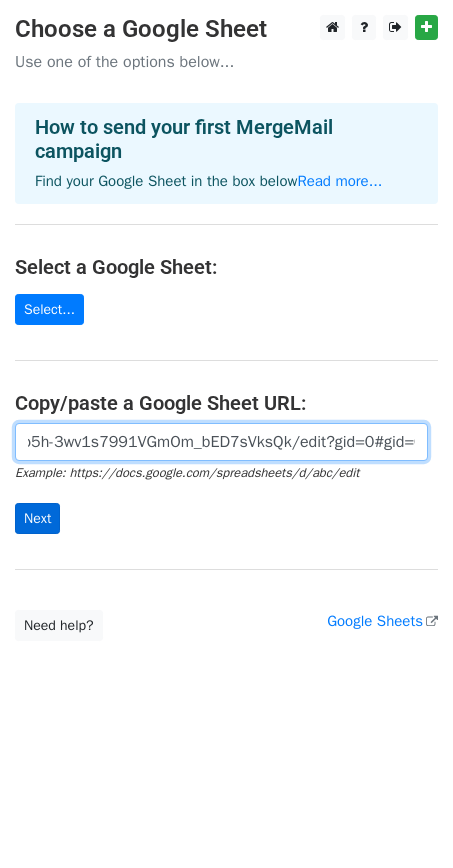 type on "https://docs.google.com/spreadsheets/d/1kSmxoDxuJITOqvo5h-3wv1s7991VGmOm_bED7sVksQk/edit?gid=0#gid=0" 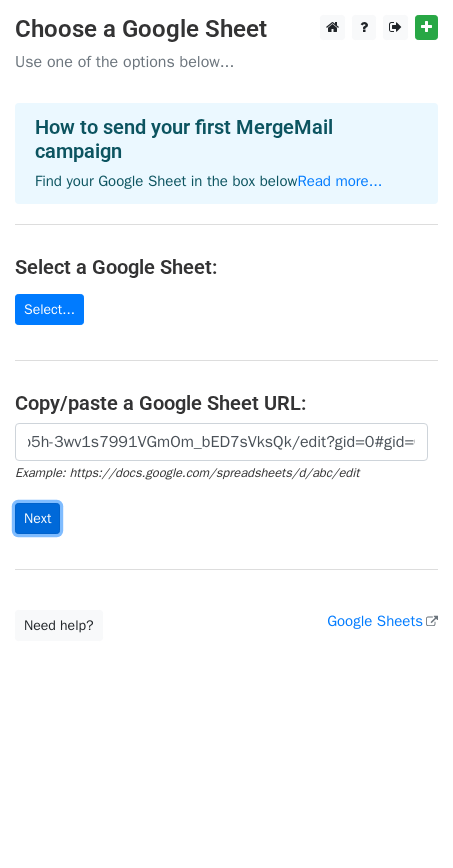 scroll, scrollTop: 0, scrollLeft: 0, axis: both 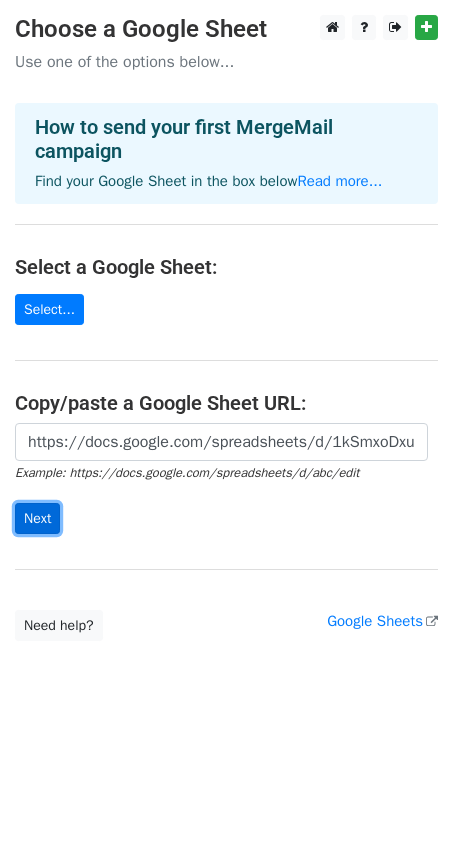 click on "Next" at bounding box center (37, 518) 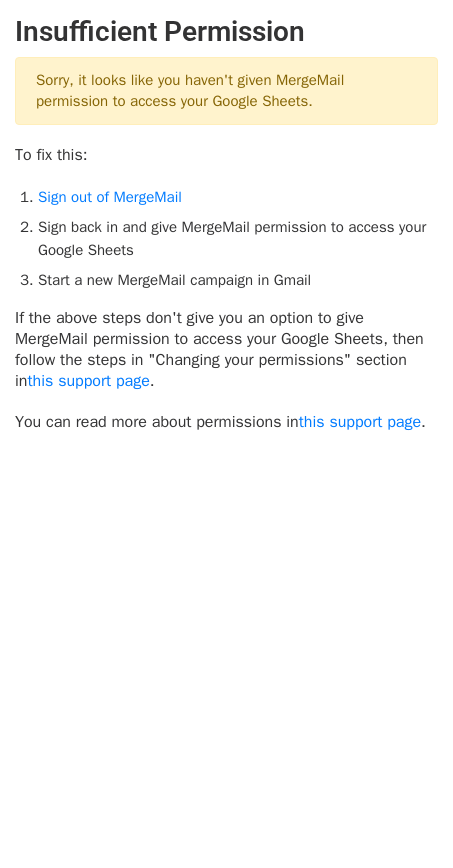 scroll, scrollTop: 0, scrollLeft: 0, axis: both 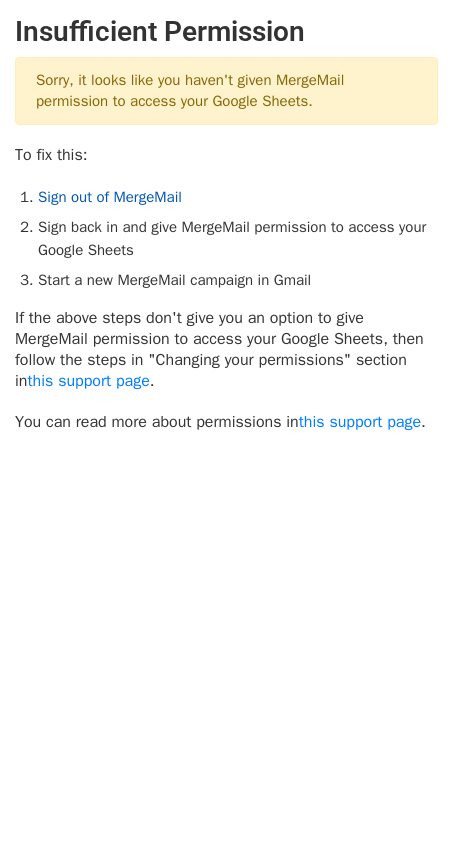 click on "Sign out of MergeMail" at bounding box center [110, 197] 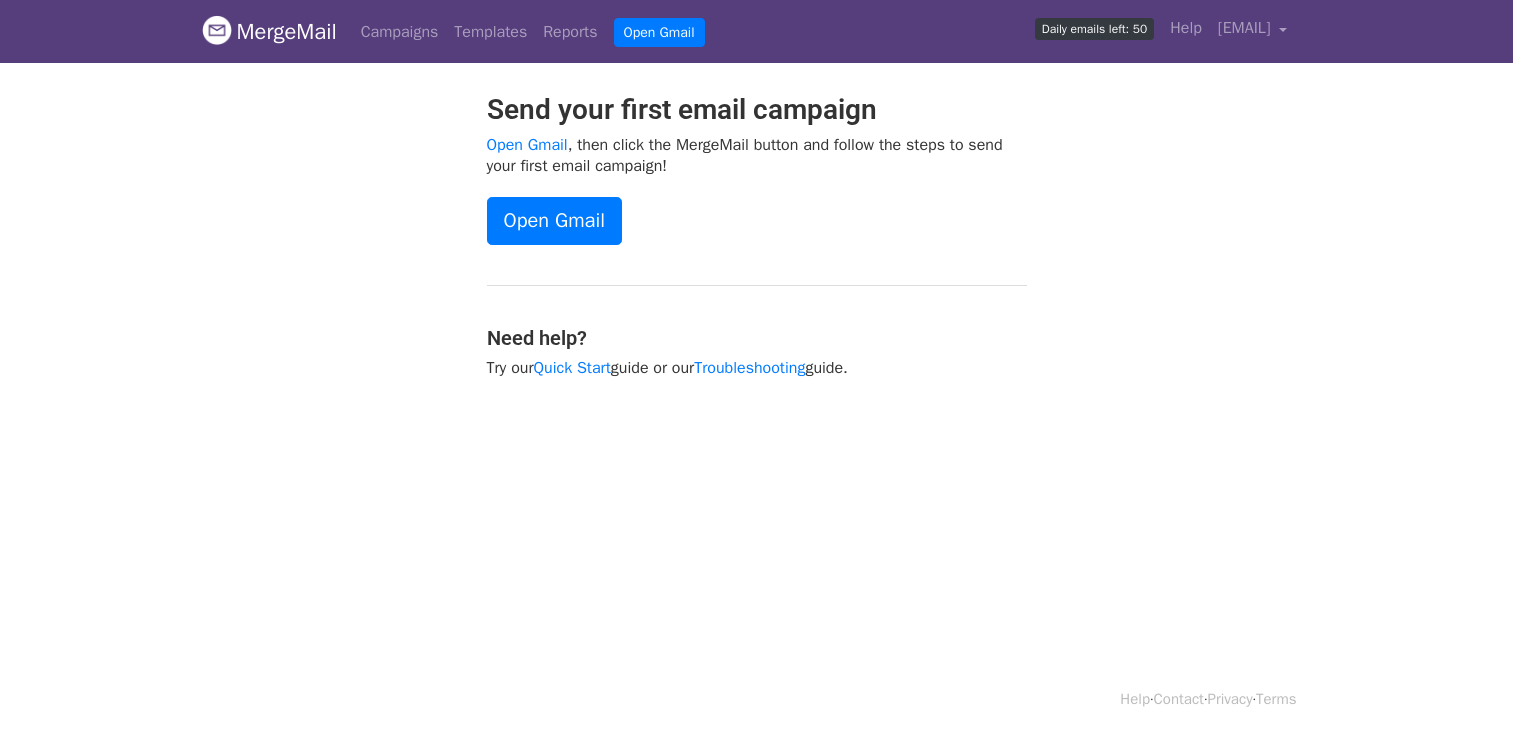 scroll, scrollTop: 0, scrollLeft: 0, axis: both 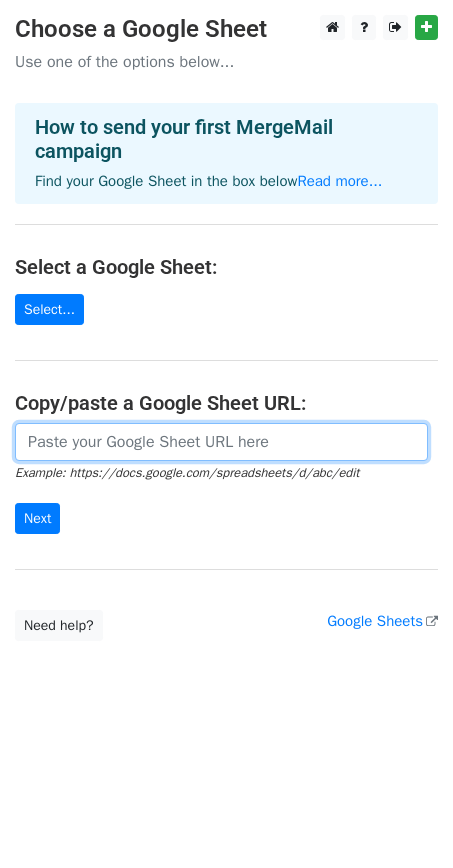 click at bounding box center (221, 442) 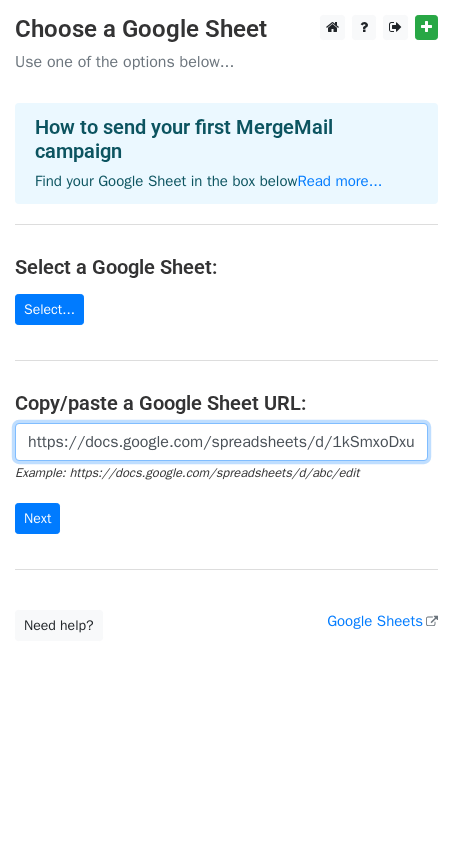 scroll, scrollTop: 0, scrollLeft: 437, axis: horizontal 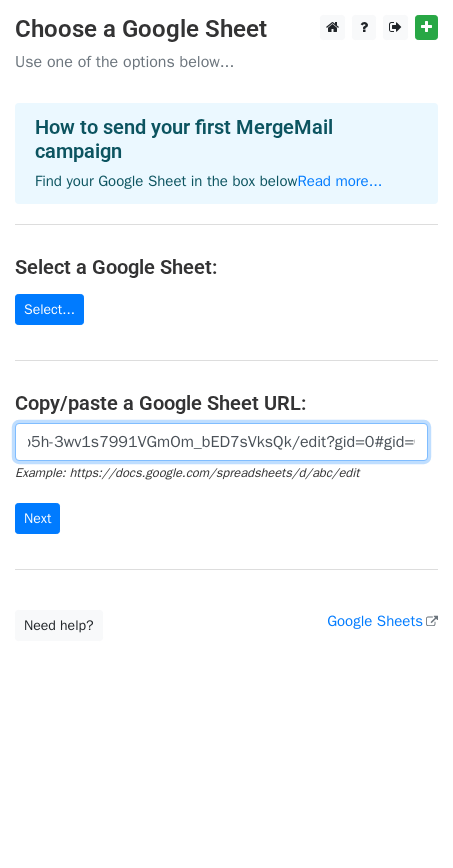 type on "https://docs.google.com/spreadsheets/d/1kSmxoDxuJITOqvo5h-3wv1s7991VGmOm_bED7sVksQk/edit?gid=0#gid=0" 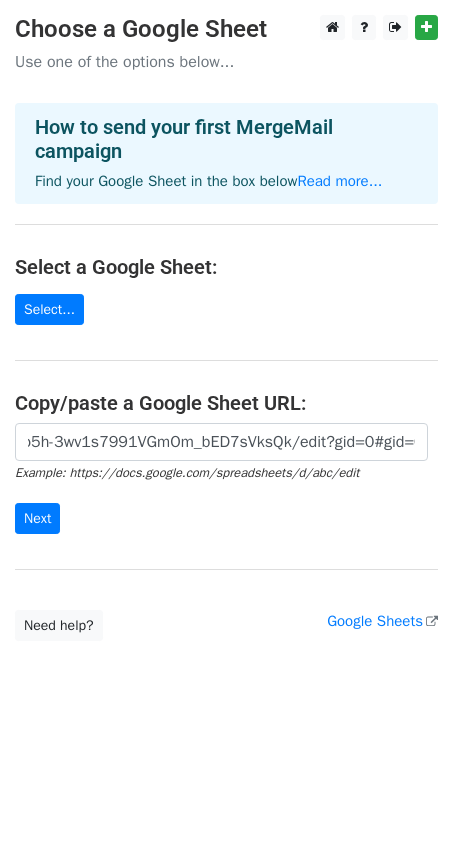 scroll, scrollTop: 0, scrollLeft: 0, axis: both 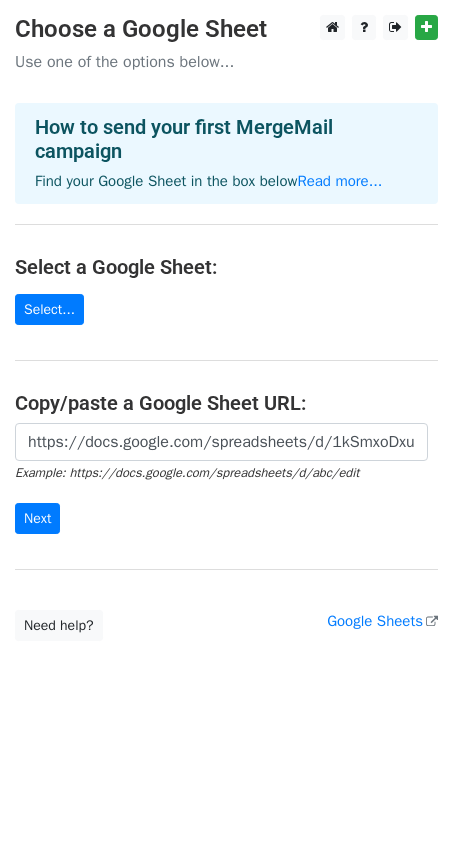 click on "https://docs.google.com/spreadsheets/d/1kSmxoDxuJITOqvo5h-3wv1s7991VGmOm_bED7sVksQk/edit?gid=0#gid=0
Example:
https://docs.google.com/spreadsheets/d/abc/edit
Next" at bounding box center (226, 489) 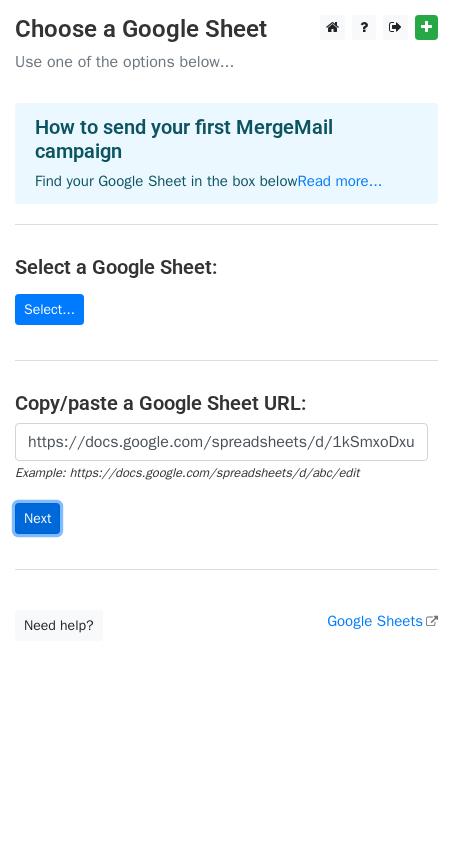click on "Next" at bounding box center [37, 518] 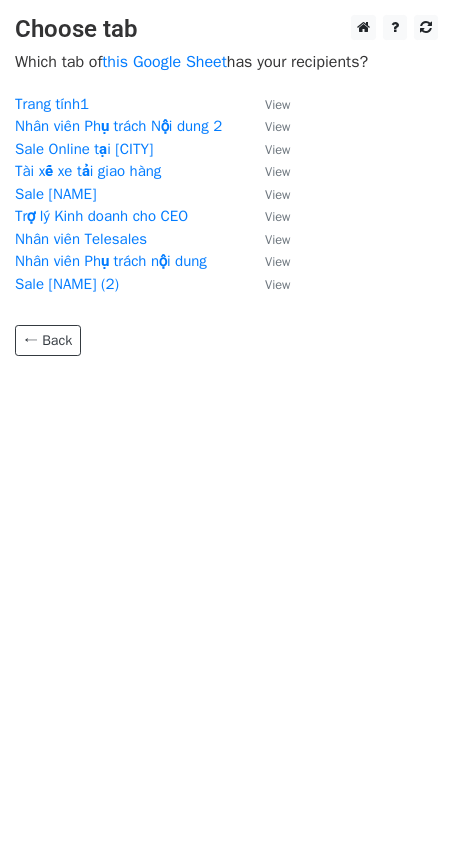 scroll, scrollTop: 0, scrollLeft: 0, axis: both 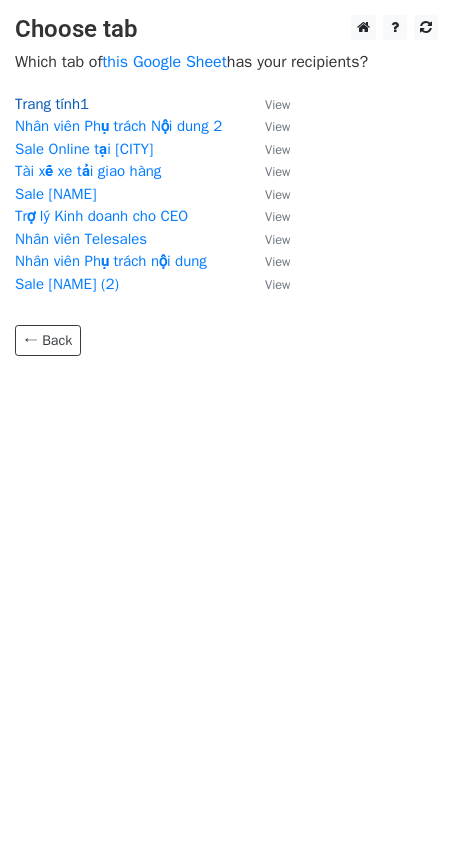 click on "Trang tính1" at bounding box center [52, 104] 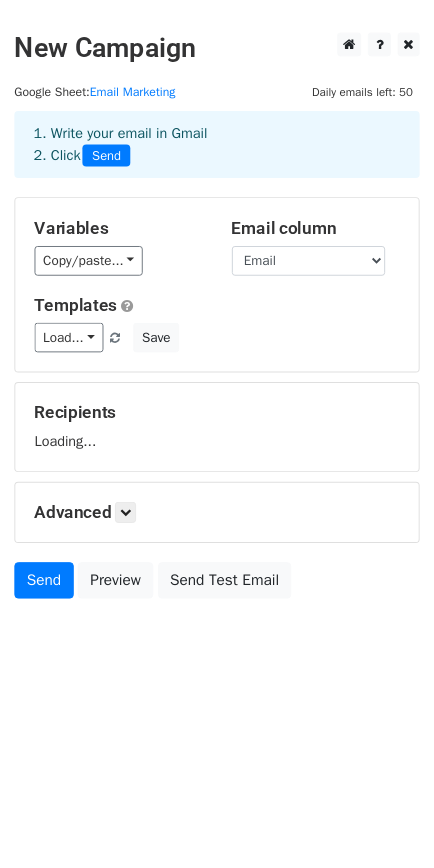 scroll, scrollTop: 0, scrollLeft: 0, axis: both 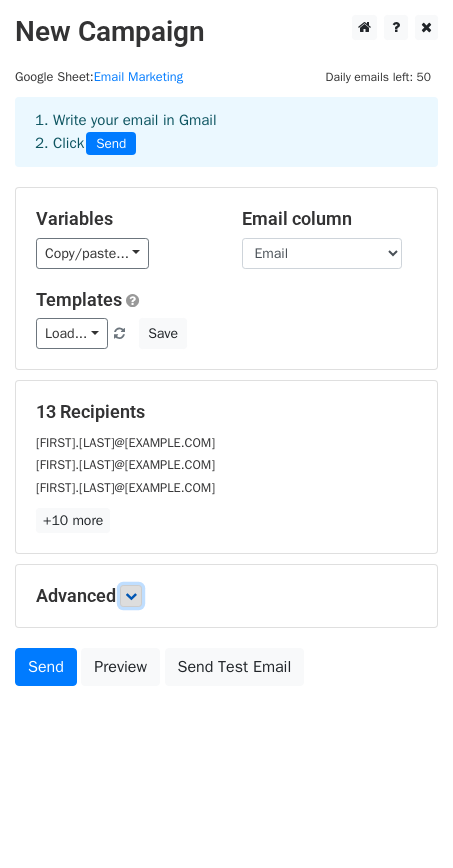 click at bounding box center [131, 596] 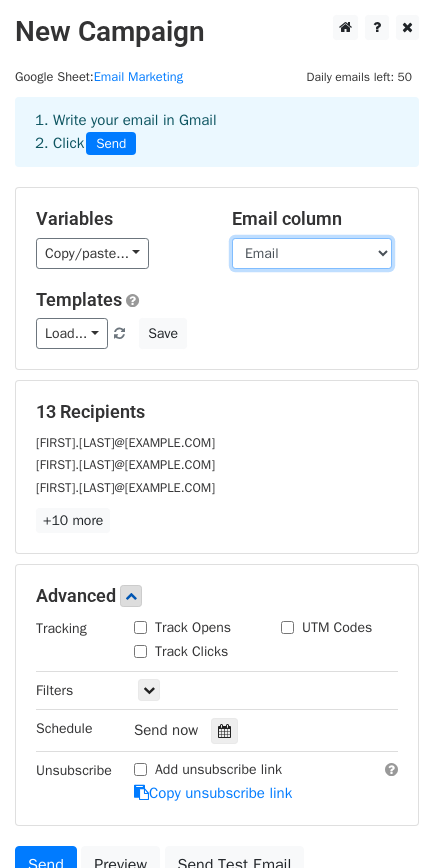 click on "Email
[GENDER]
[GENDER]
[FIRST] [LAST]
[FIRST]
[JOB TITLE]
[JOB TITLE]
[LOCATION]
[HR NAME]
[PHONE]
[COMPANY]
[LINK]" at bounding box center (312, 253) 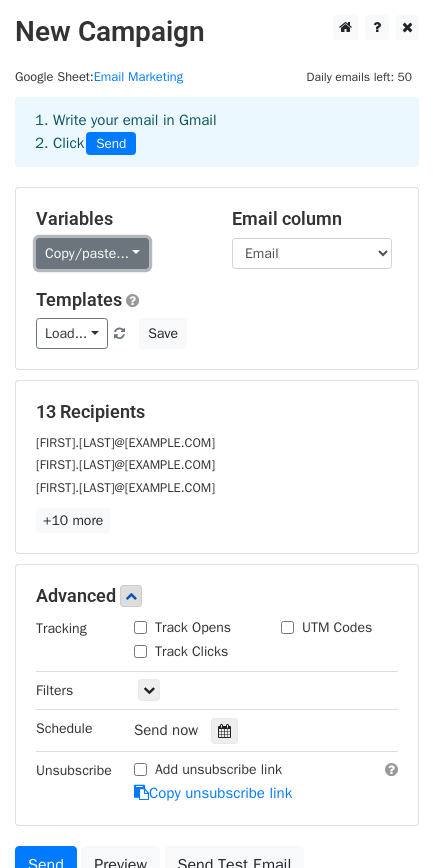 click on "Copy/paste..." at bounding box center [92, 253] 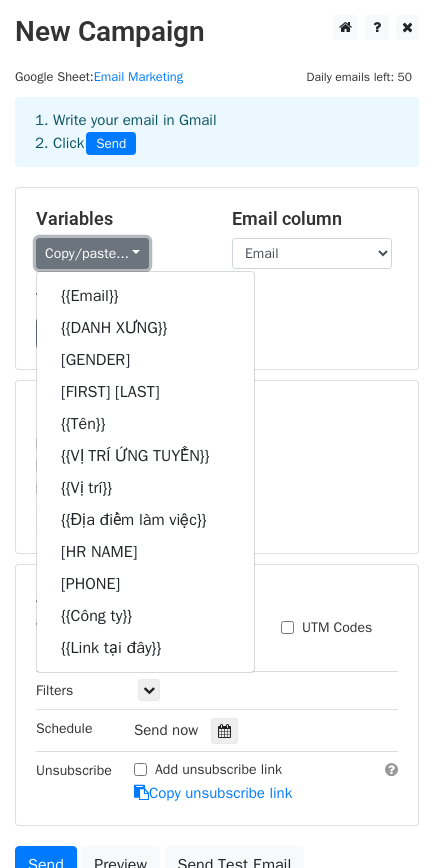 click on "Copy/paste..." at bounding box center (92, 253) 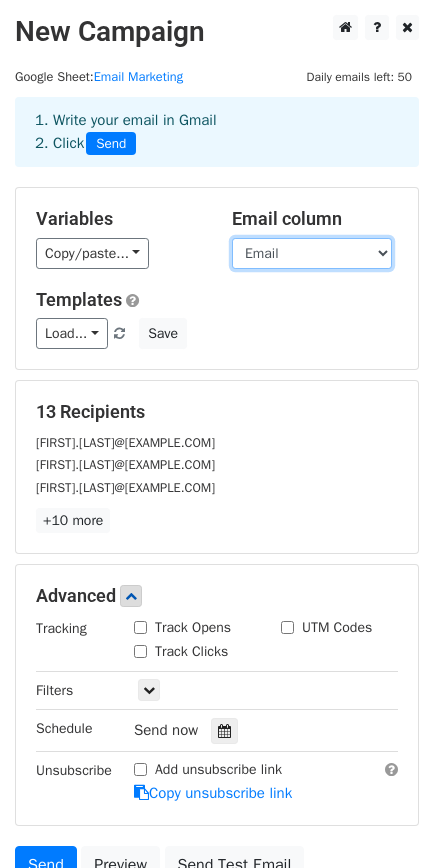 click on "Email
[GENDER]
[GENDER]
[FIRST] [LAST]
[FIRST]
[JOB TITLE]
[JOB TITLE]
[LOCATION]
[HR NAME]
[PHONE]
[COMPANY]
[LINK]" at bounding box center [312, 253] 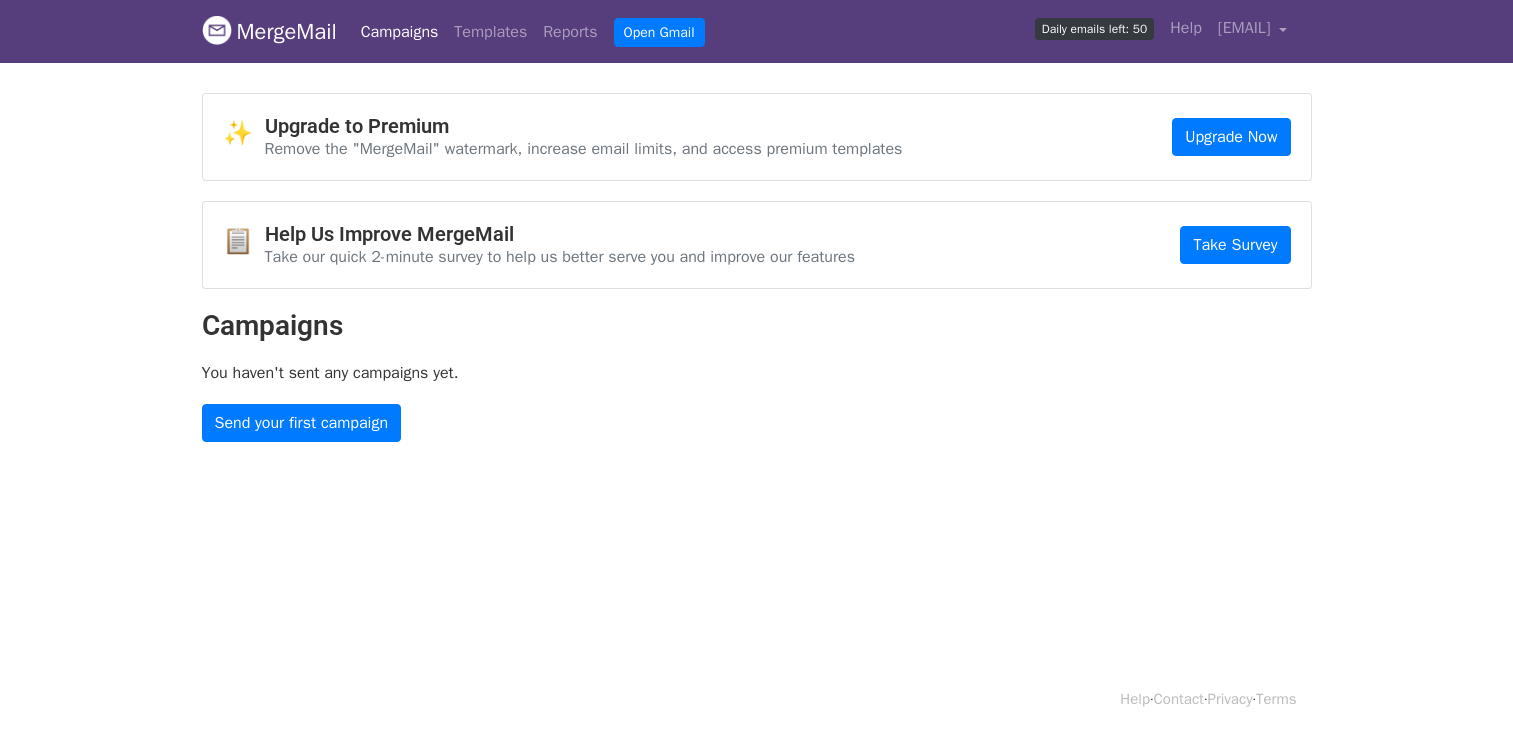 scroll, scrollTop: 0, scrollLeft: 0, axis: both 